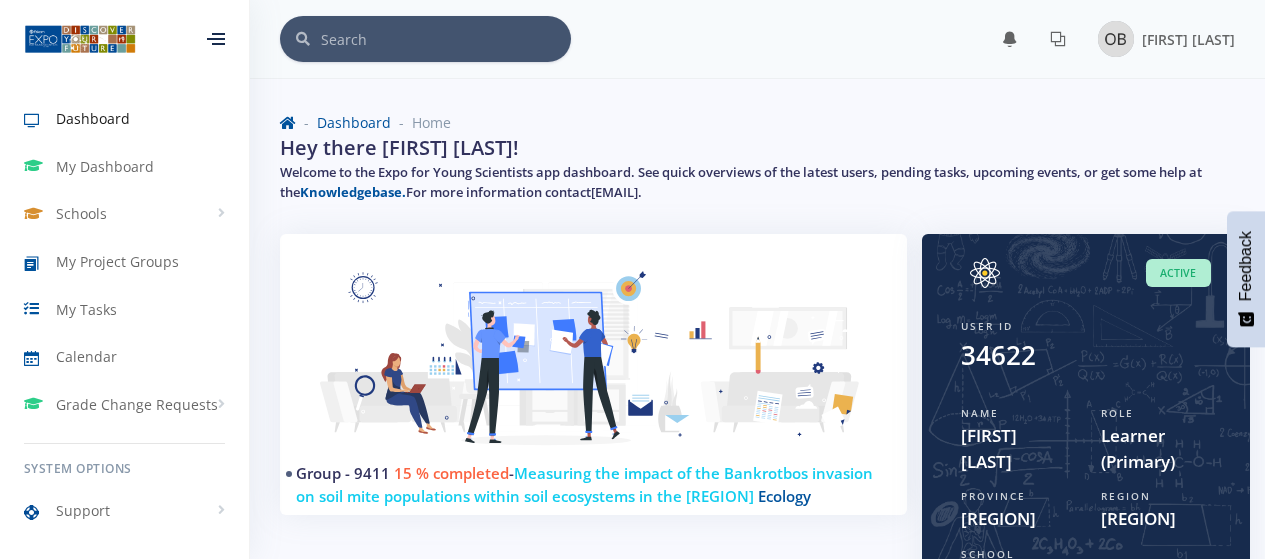 scroll, scrollTop: 0, scrollLeft: 0, axis: both 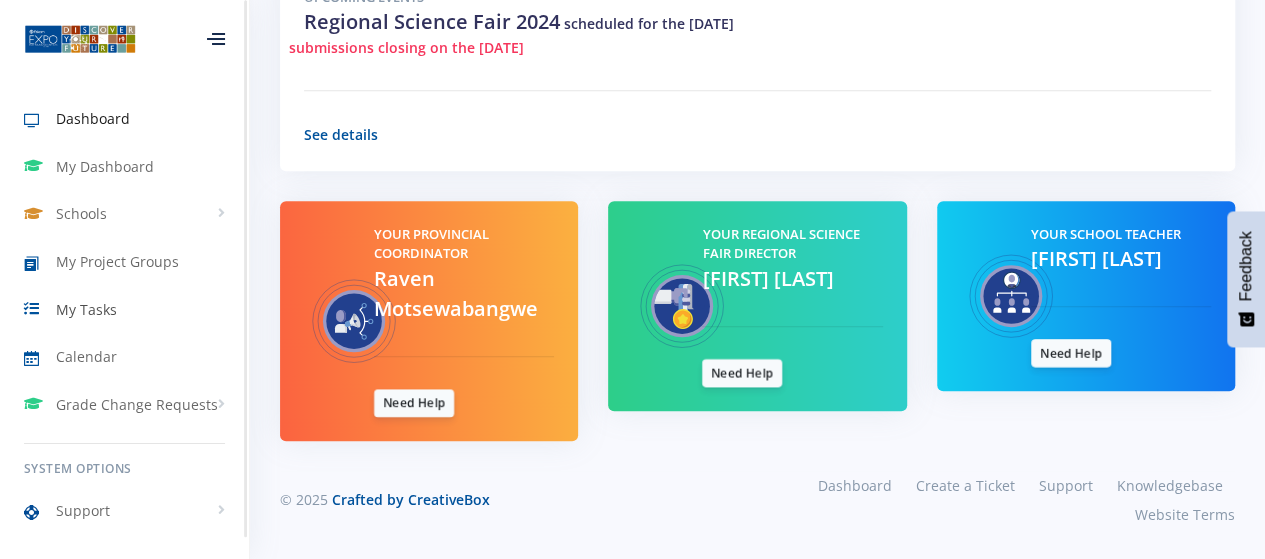 click on "My Tasks" at bounding box center (86, 309) 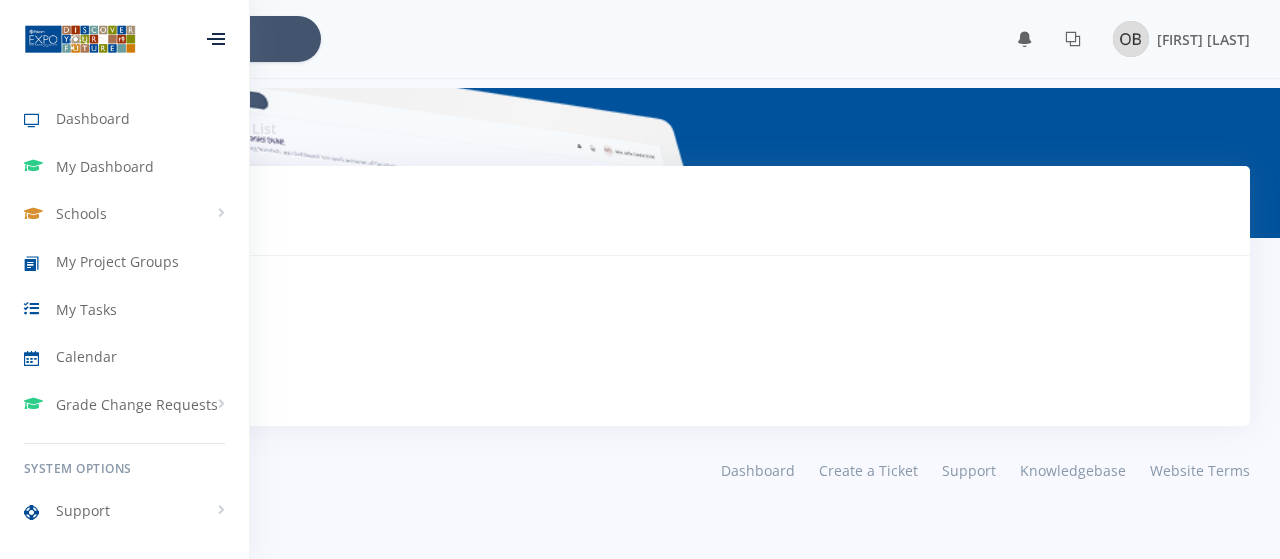 scroll, scrollTop: 0, scrollLeft: 0, axis: both 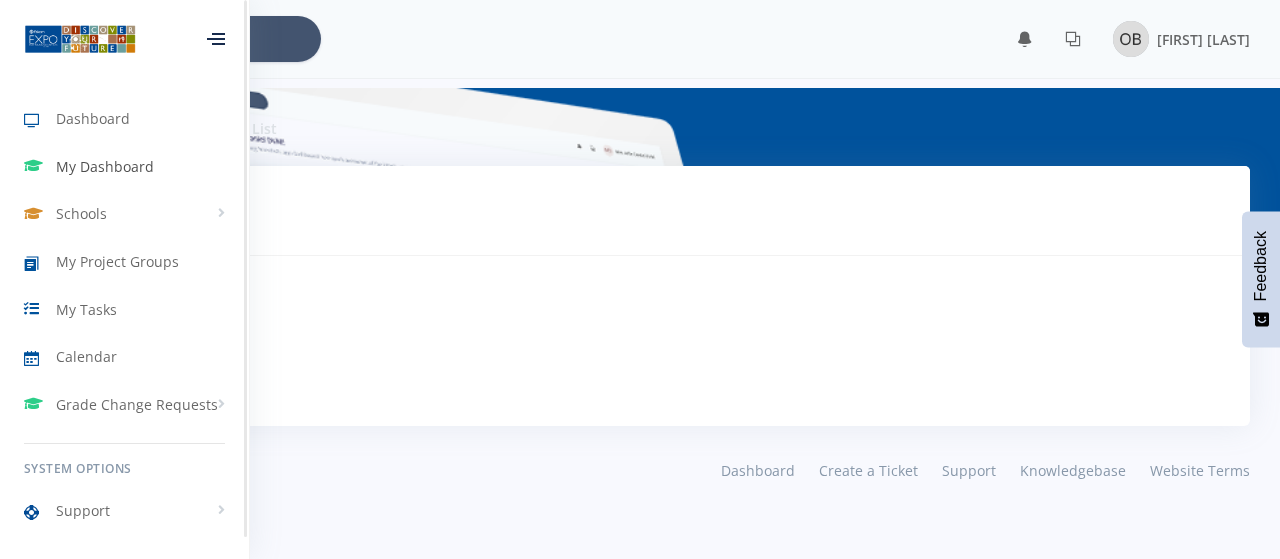 click on "My Dashboard" at bounding box center (124, 167) 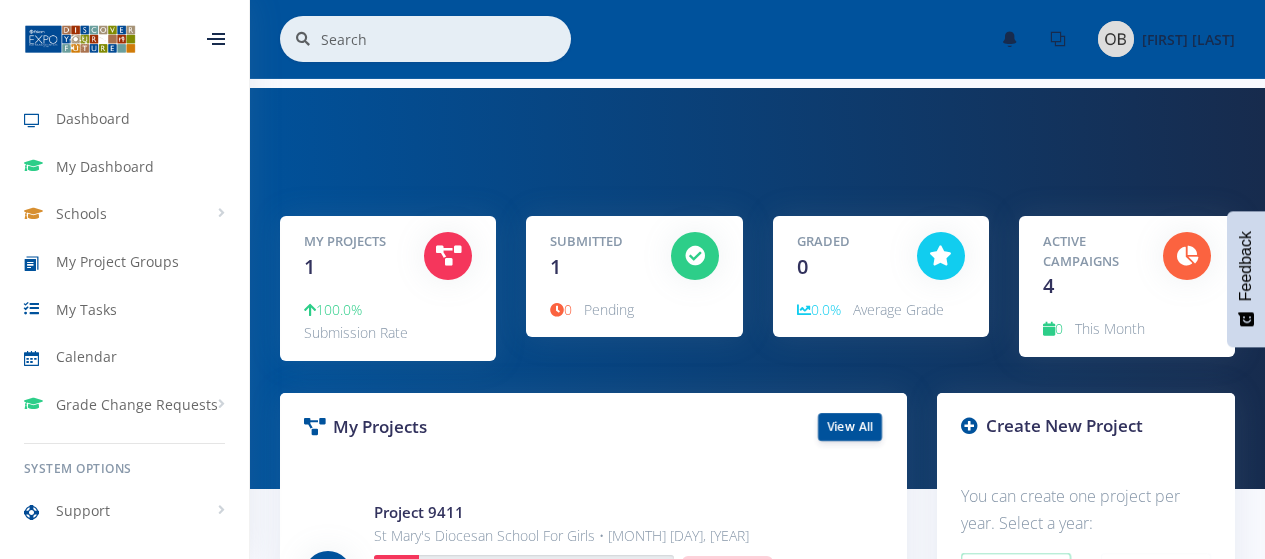 scroll, scrollTop: 0, scrollLeft: 0, axis: both 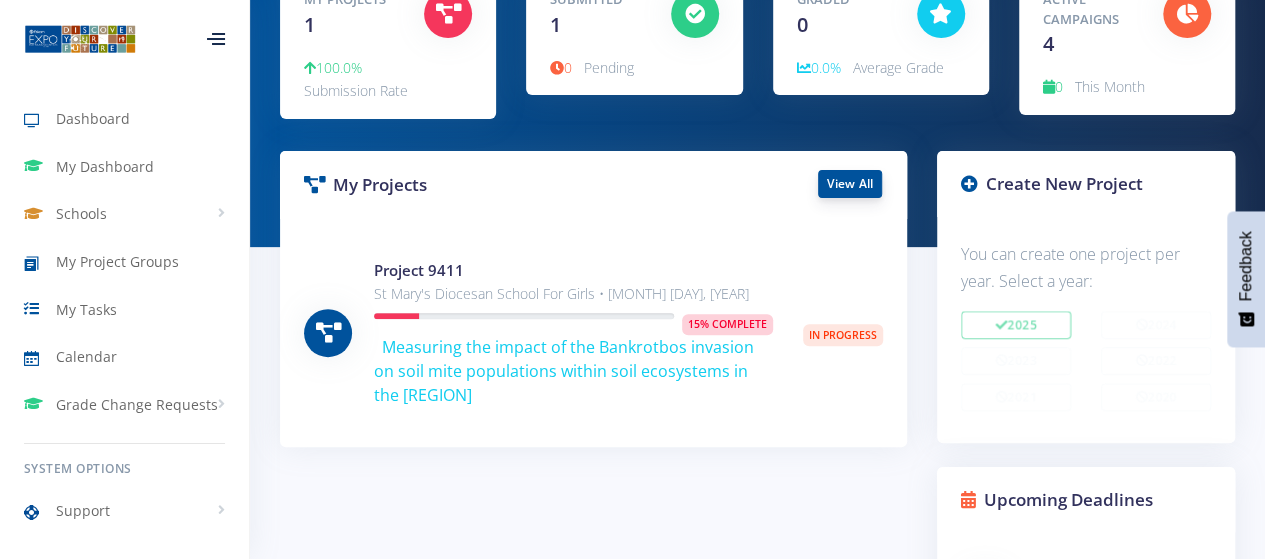 click on "View All" at bounding box center (850, 184) 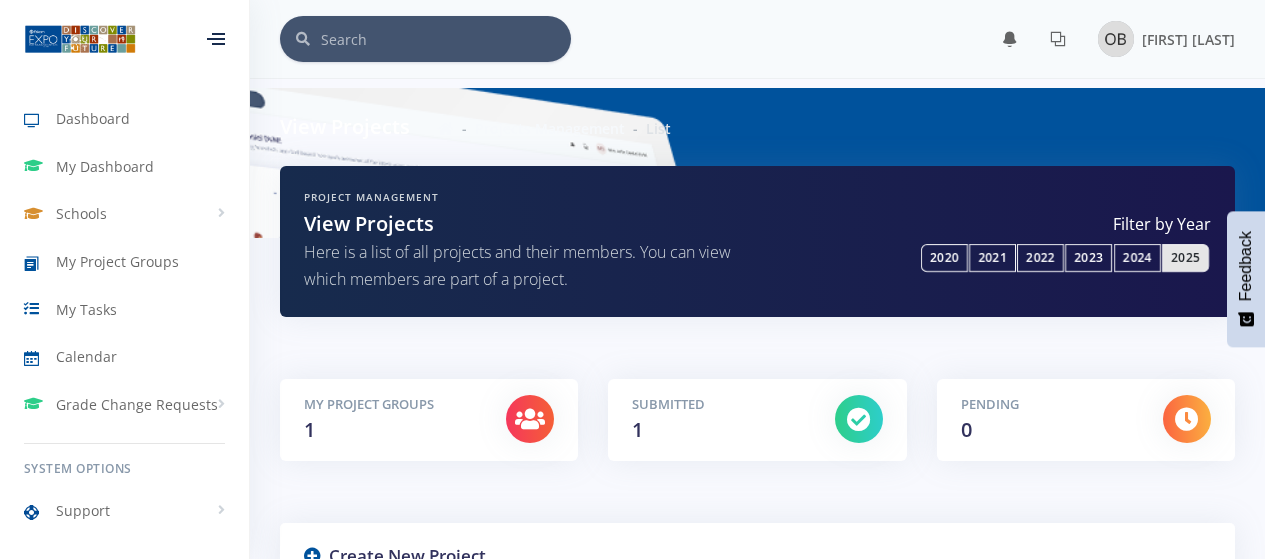 scroll, scrollTop: 0, scrollLeft: 0, axis: both 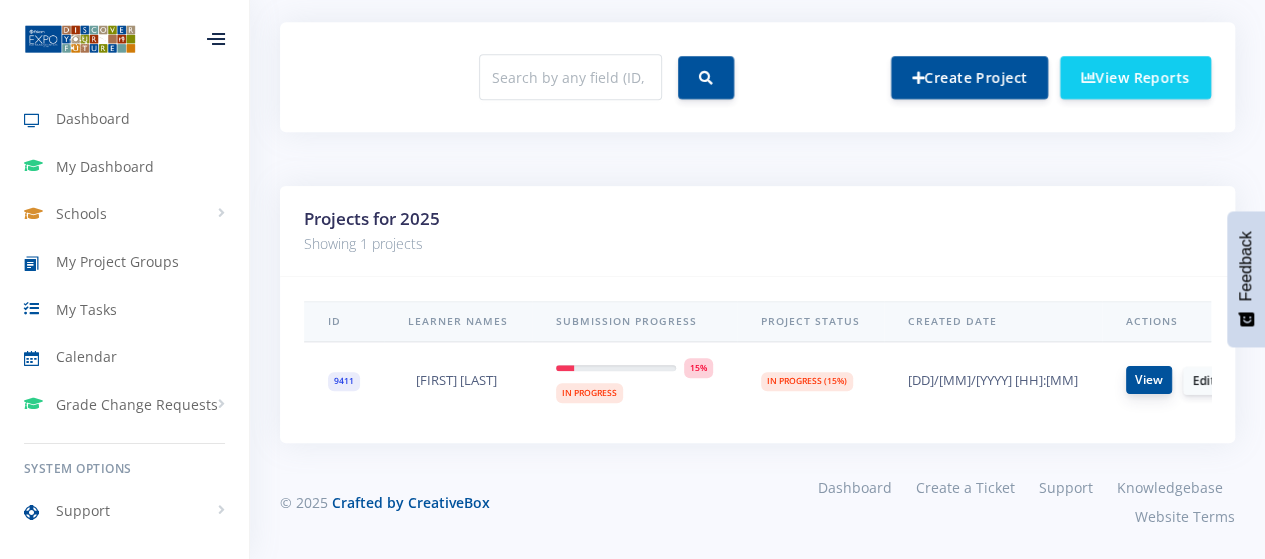 click on "View" at bounding box center (1149, 380) 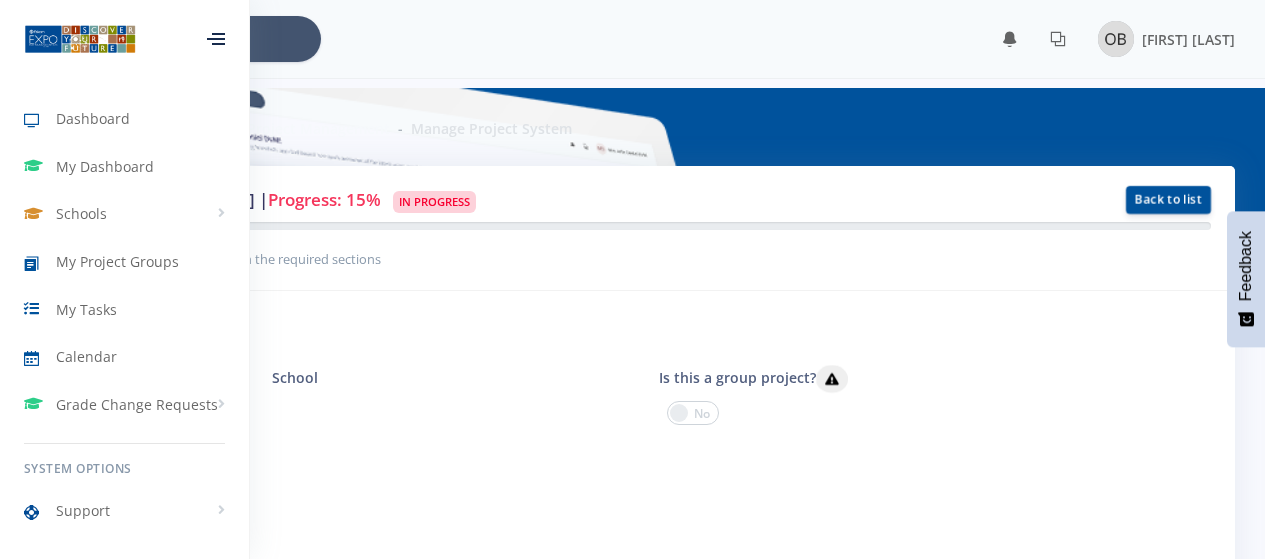 scroll, scrollTop: 0, scrollLeft: 0, axis: both 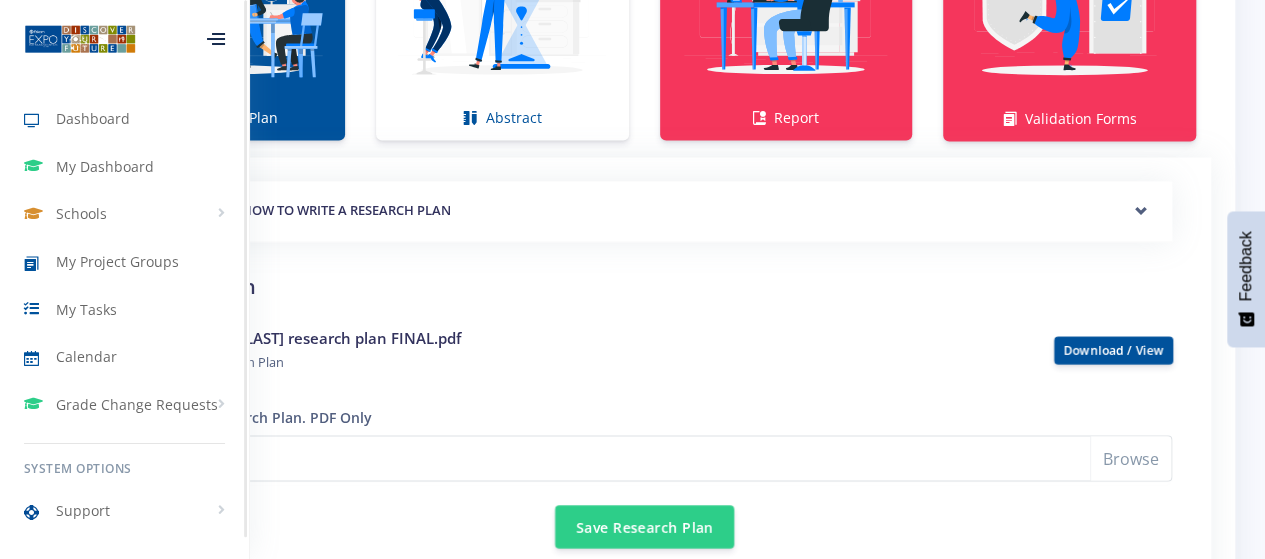 click at bounding box center [216, 39] 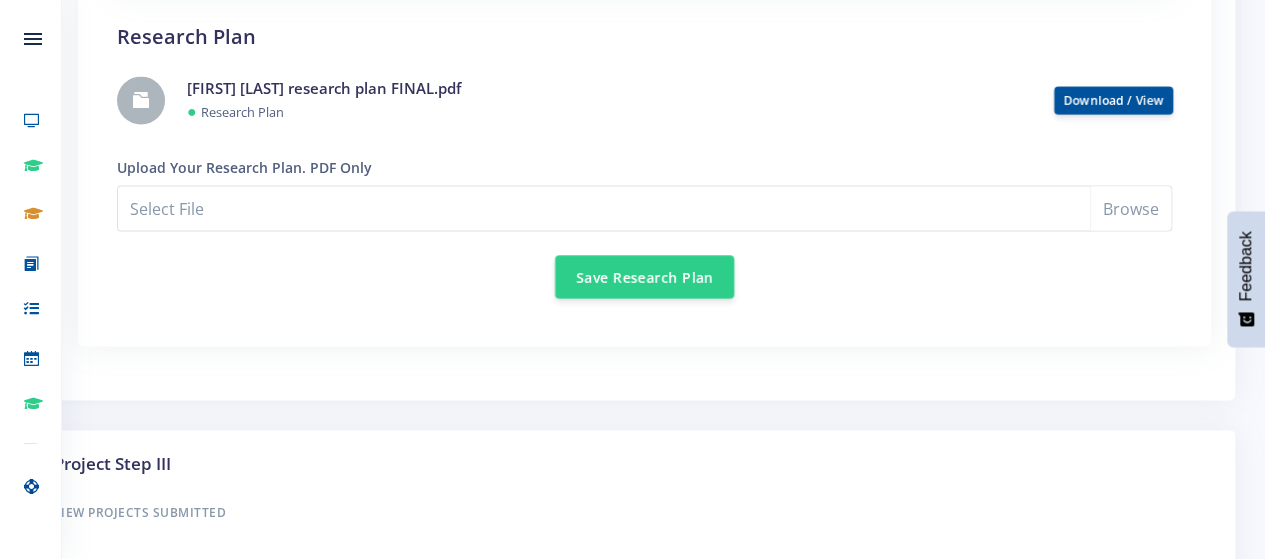 scroll, scrollTop: 1726, scrollLeft: 0, axis: vertical 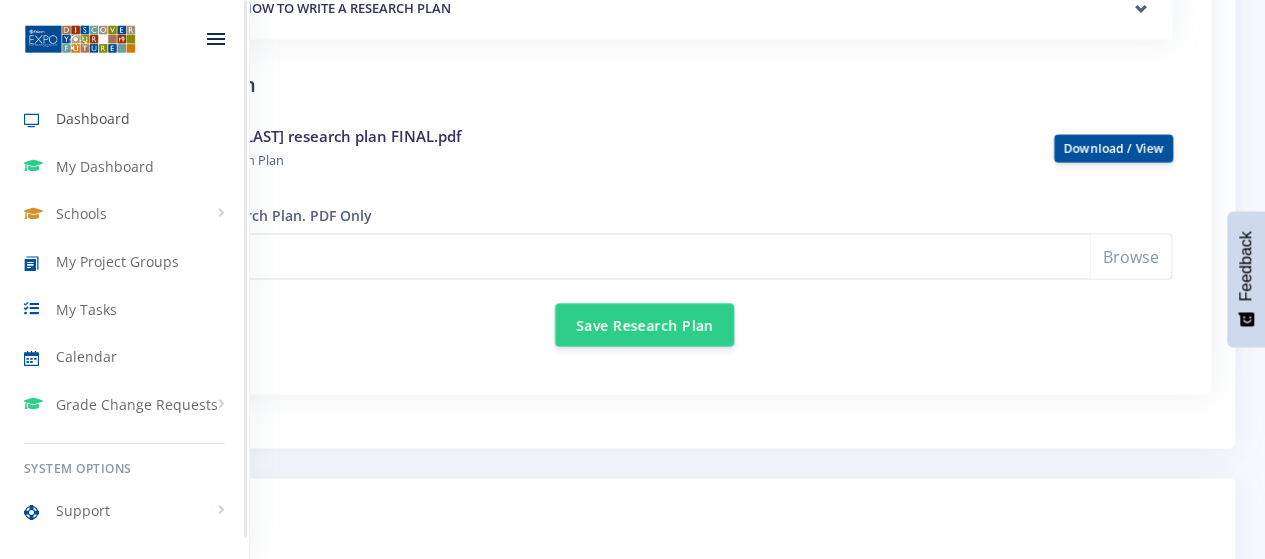 click on "Dashboard" at bounding box center (93, 118) 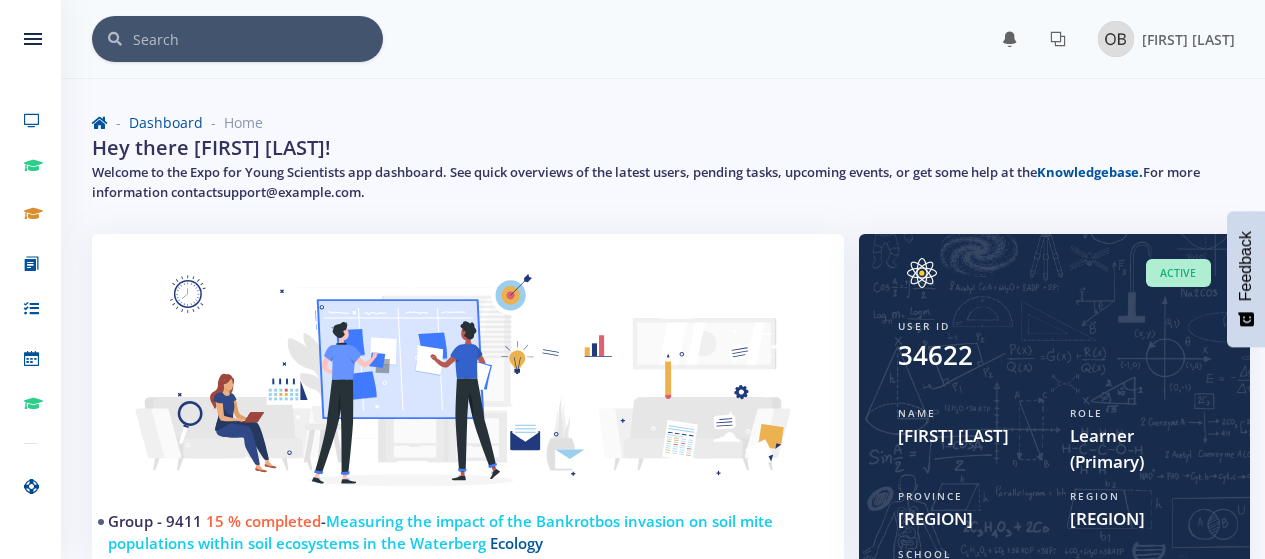 scroll, scrollTop: 0, scrollLeft: 0, axis: both 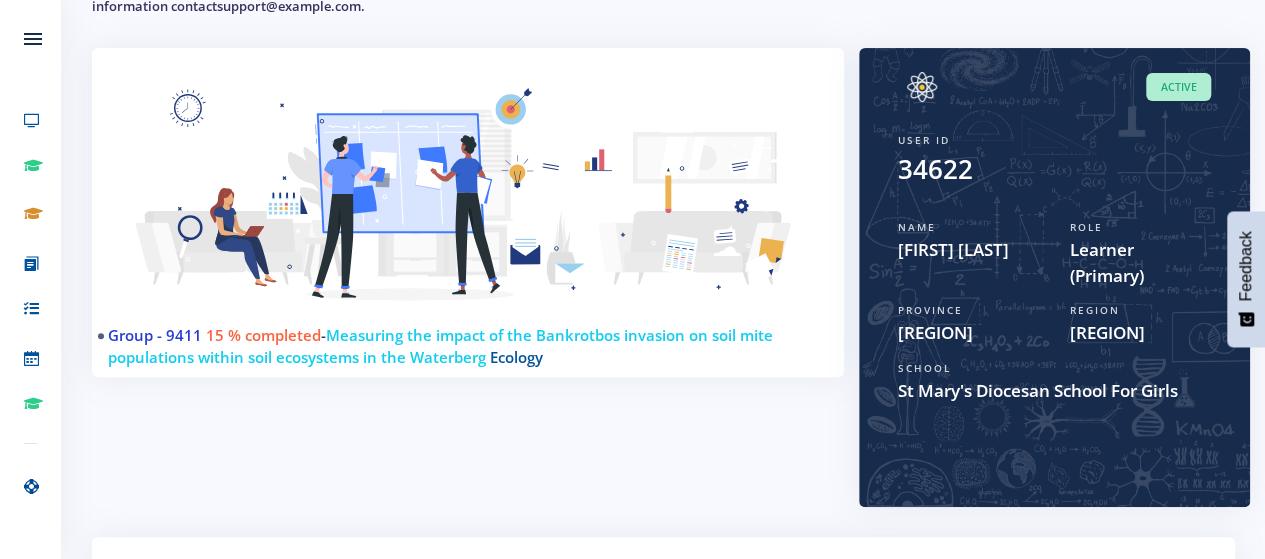 click on "Group - 9411" at bounding box center (155, 335) 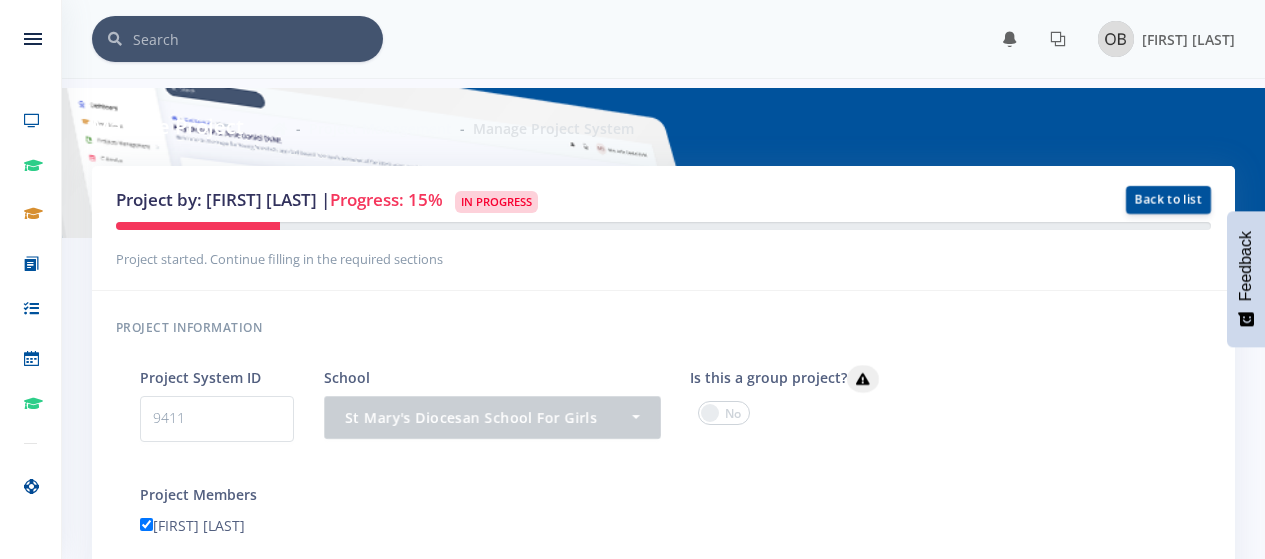 scroll, scrollTop: 0, scrollLeft: 0, axis: both 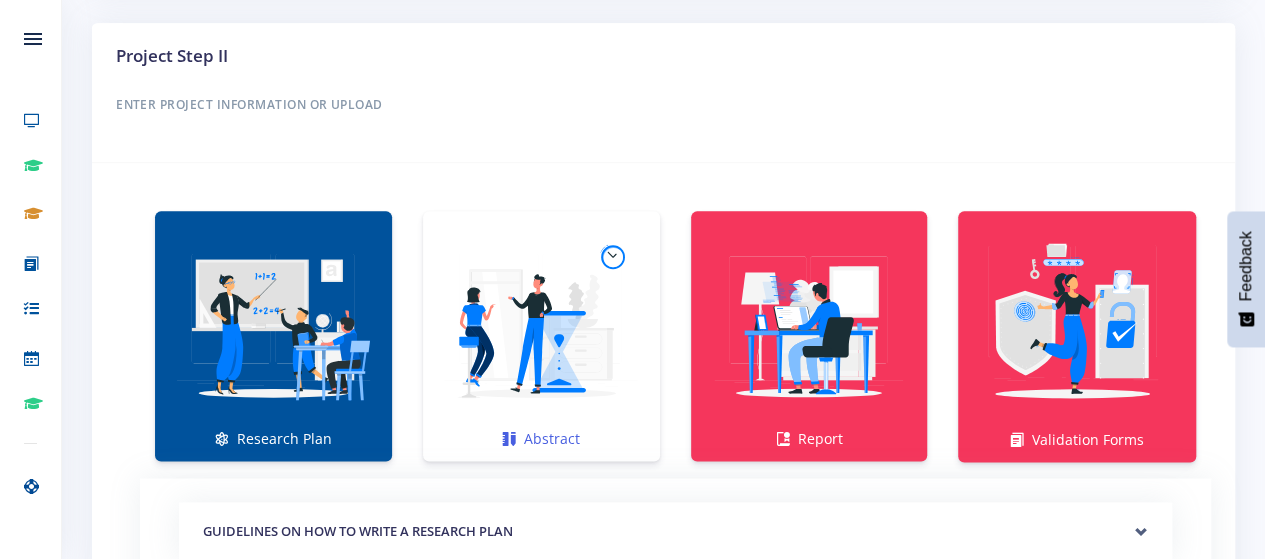 click at bounding box center (541, 325) 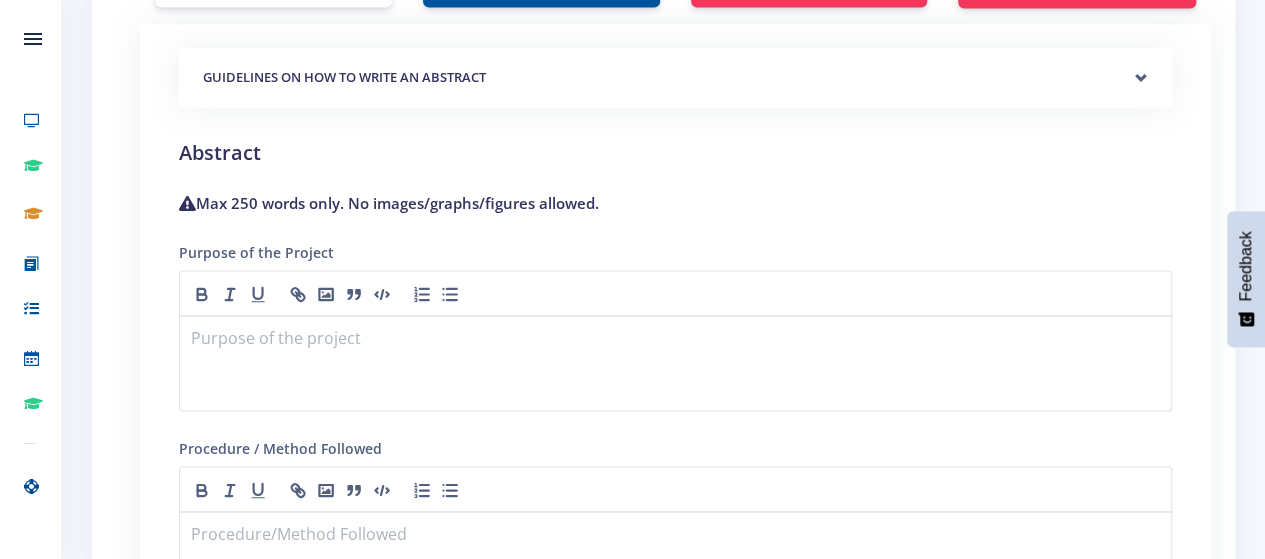 scroll, scrollTop: 1642, scrollLeft: 0, axis: vertical 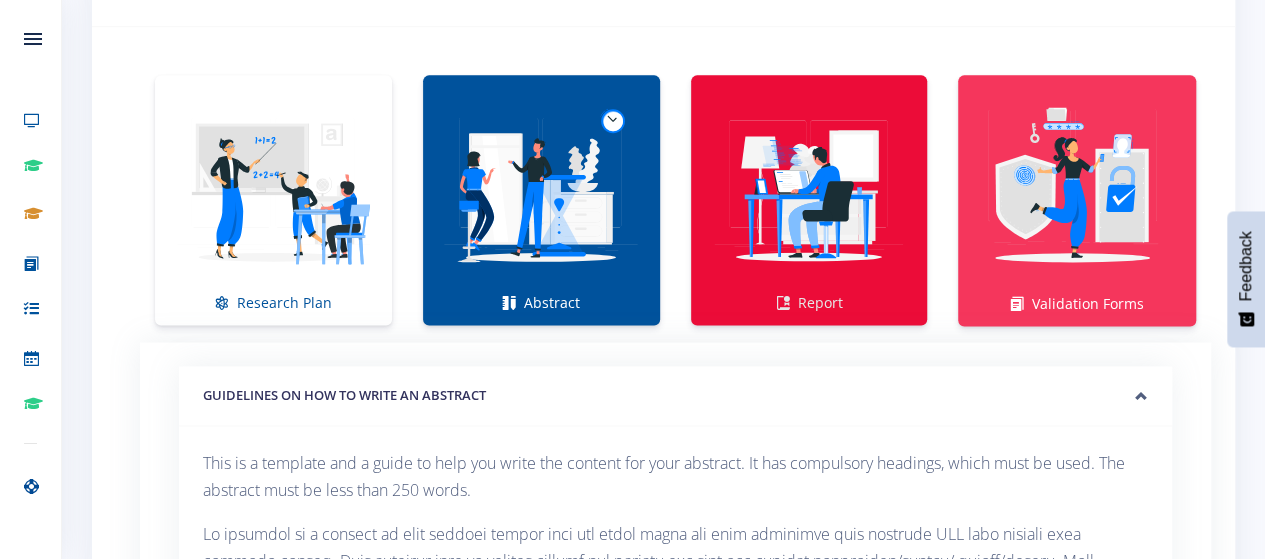 click at bounding box center [809, 189] 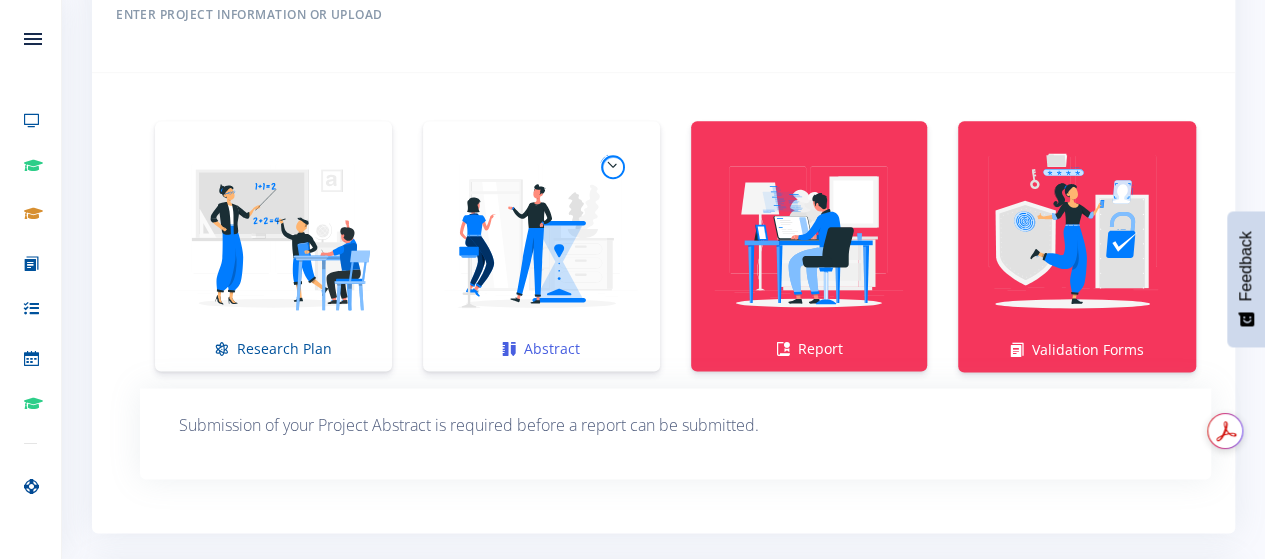 click at bounding box center (541, 235) 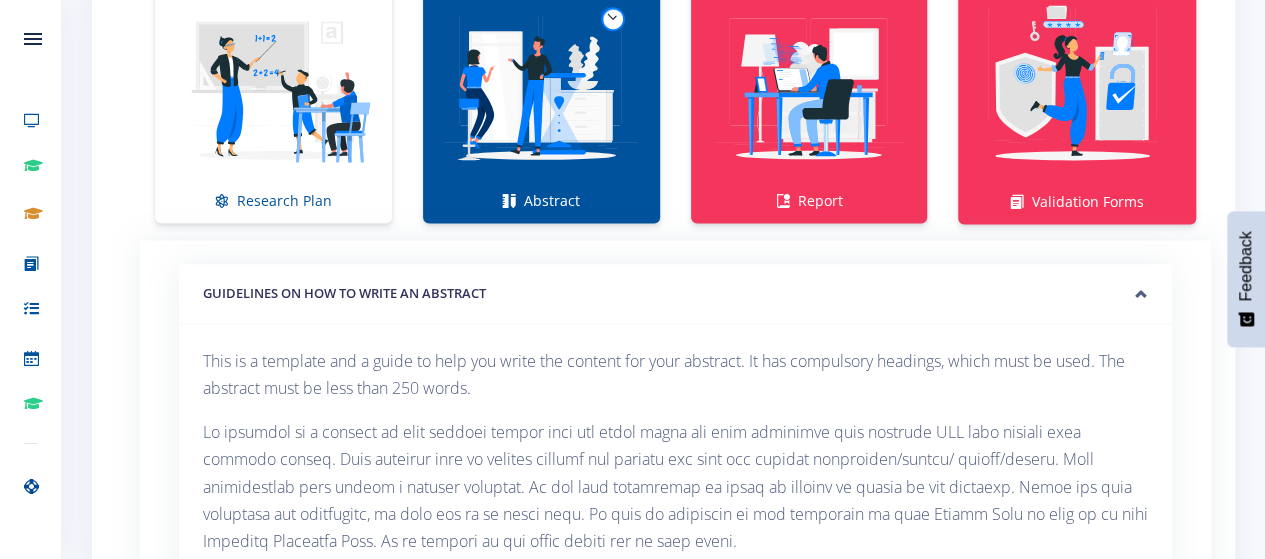 scroll, scrollTop: 1198, scrollLeft: 0, axis: vertical 